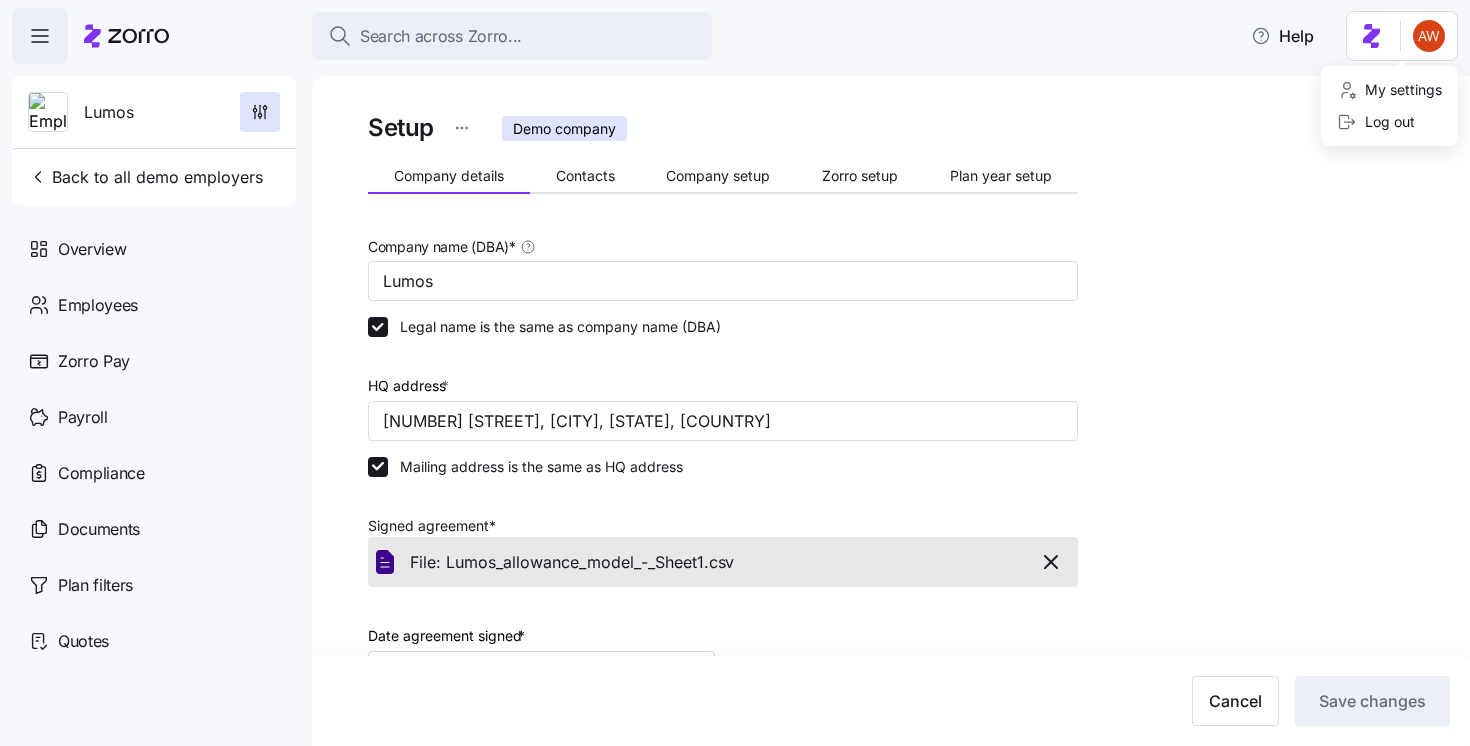 scroll, scrollTop: 0, scrollLeft: 0, axis: both 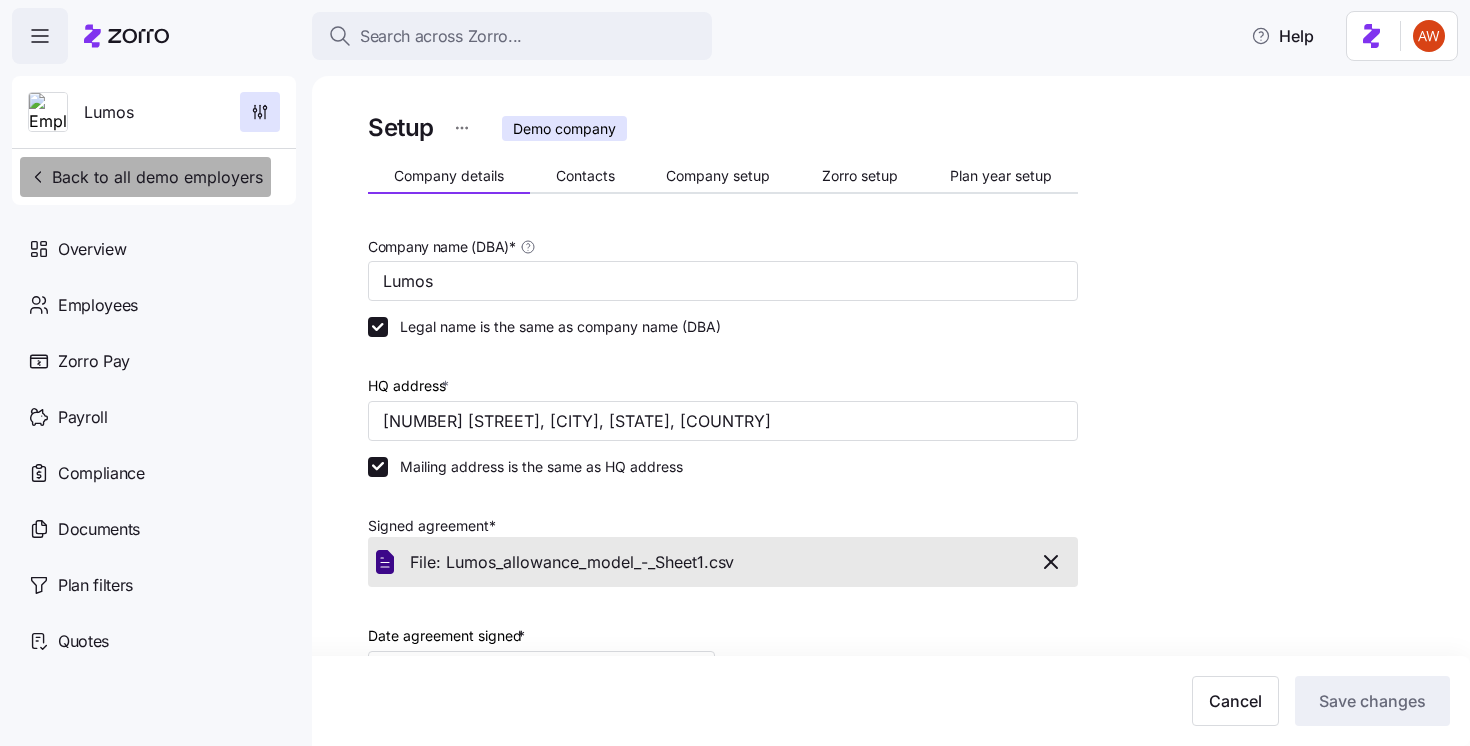 click on "Search across Zorro... Help Lumos Back to all demo employers Overview Employees Zorro Pay Payroll Compliance Documents Plan filters Quotes Setup Demo company Company details Contacts Company setup Zorro setup Plan year setup Company name (DBA)  * Lumos Legal name is the same as company name (DBA) HQ address  * 100 Washington St, Etna, PA 15223, USA Mailing address is the same as HQ address Signed agreement * File: Lumos_allowance_model_-_Sheet1. csv Date agreement signed  * Business entity type  * Non profit organization Tax ID  * EIN ITIN   987654321 NAICS code  * 11142 - Nursery and Floriculture Production If you don’t know your NAICS code  read more Company logo * https://zorro-employer-images-prod.s3.us-east-1.amazonaws.com/1ddd33cf-90bd-438a-8d67-1effb86d2d78/Screenshot_2025-05-02_at_07.38.52. png Cancel Save changes Company Details x C corporation S corporation Non profit organization Partnership Limited liability corporation Limited liability partnership Sole proprietorship Union Government agency 11" at bounding box center [735, 367] 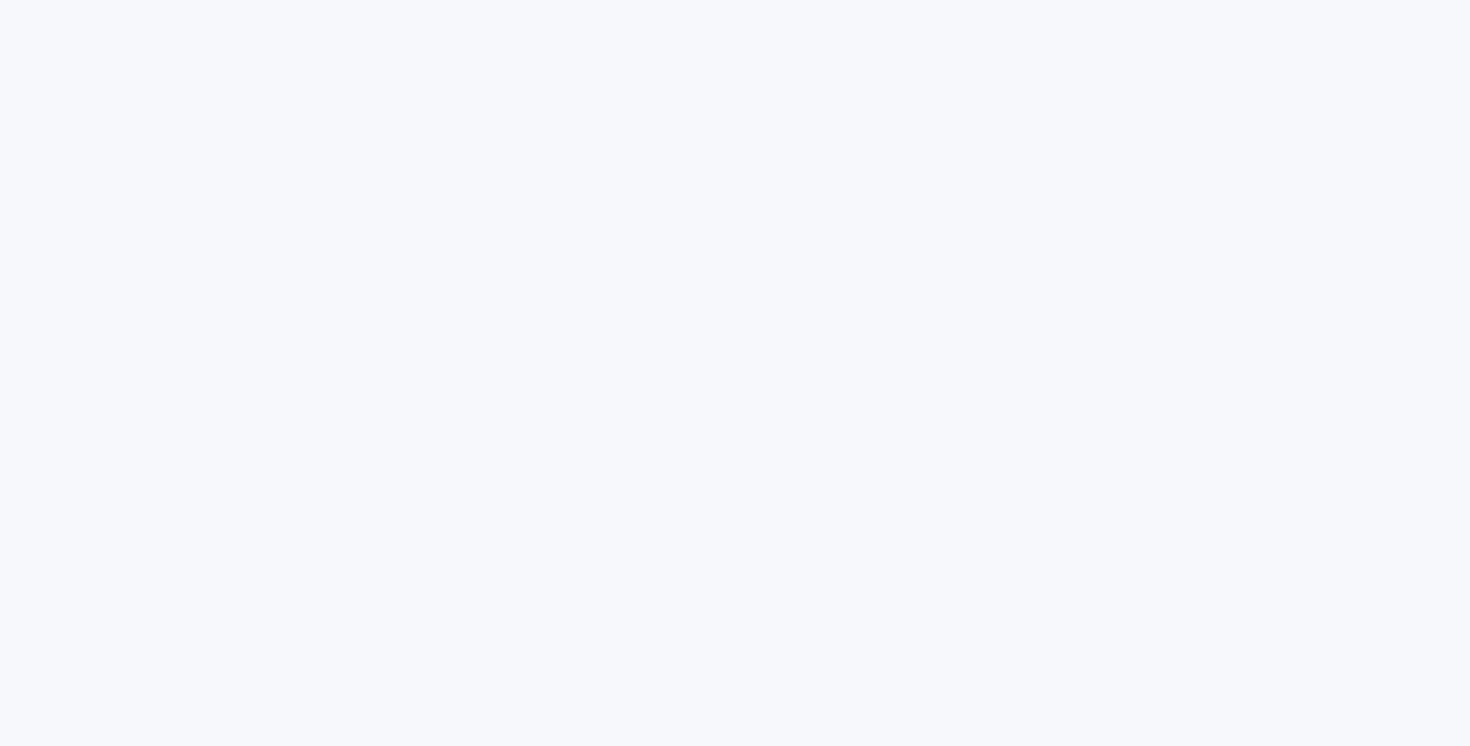 scroll, scrollTop: 0, scrollLeft: 0, axis: both 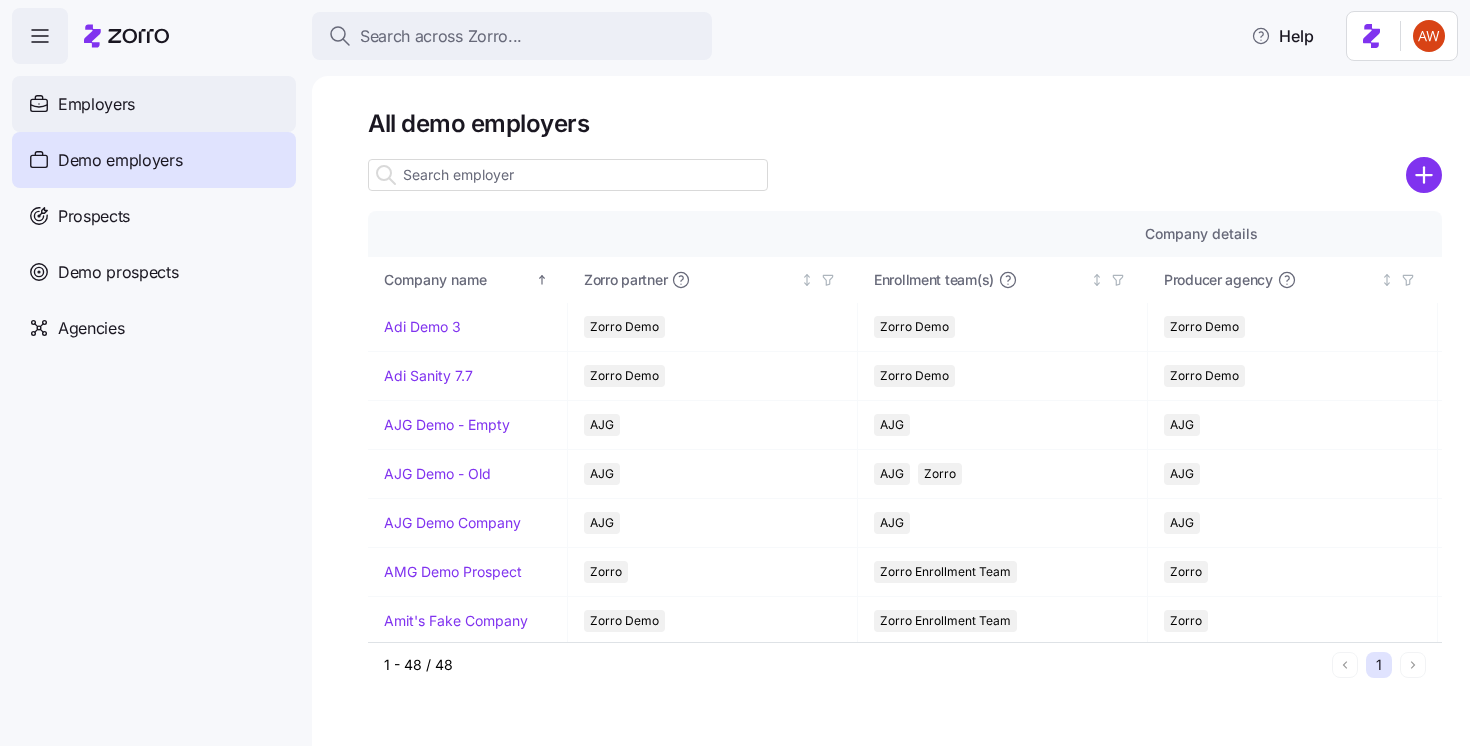 click on "Employers" at bounding box center [154, 104] 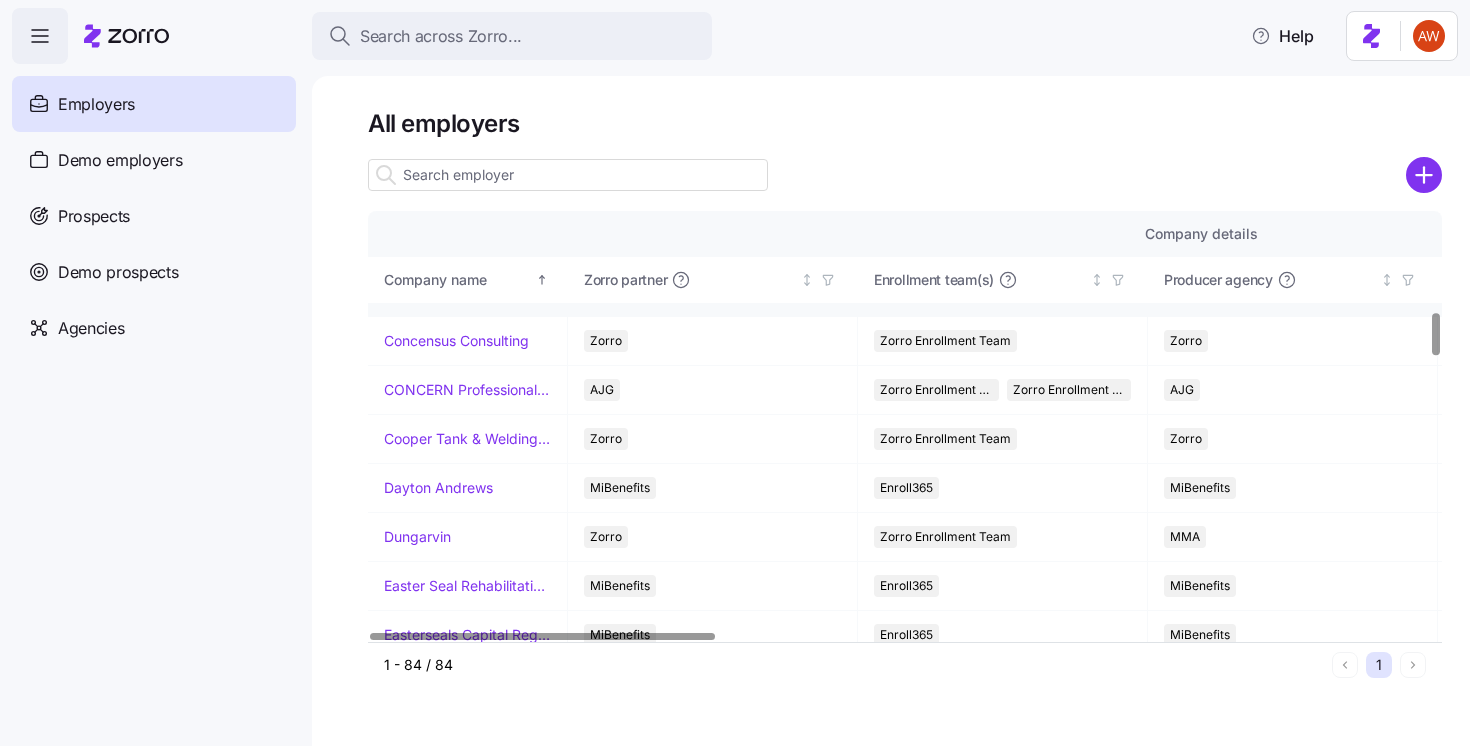 scroll, scrollTop: 1140, scrollLeft: 0, axis: vertical 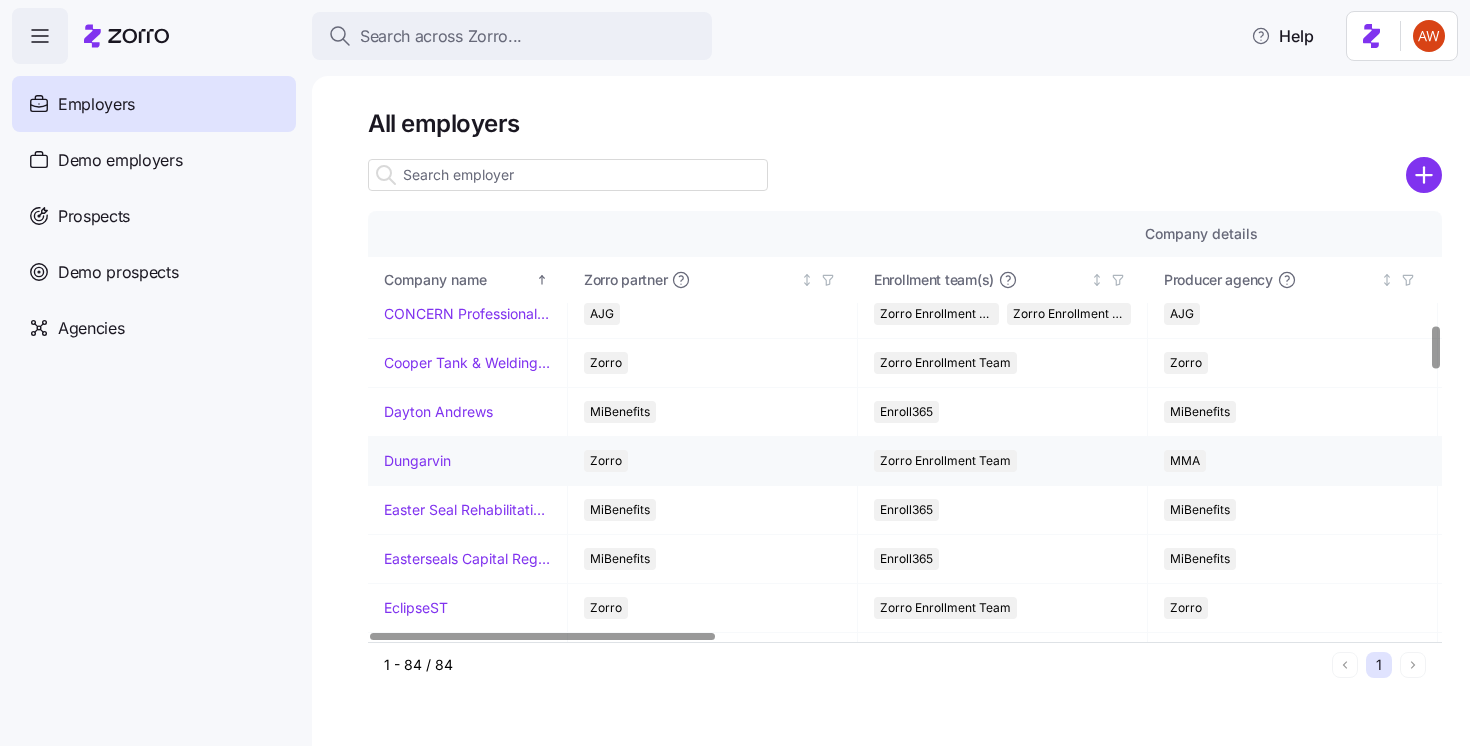 click on "Dungarvin" at bounding box center [417, 461] 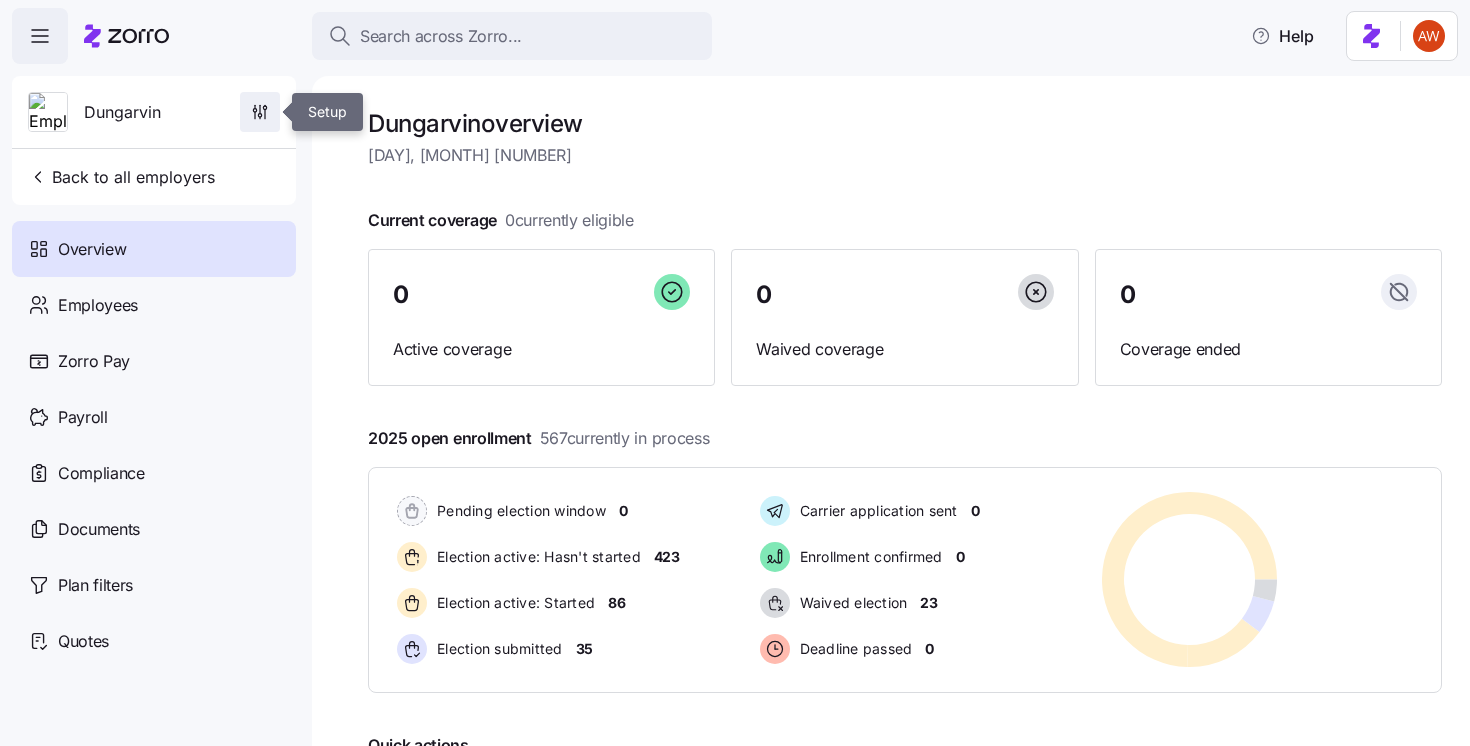 click 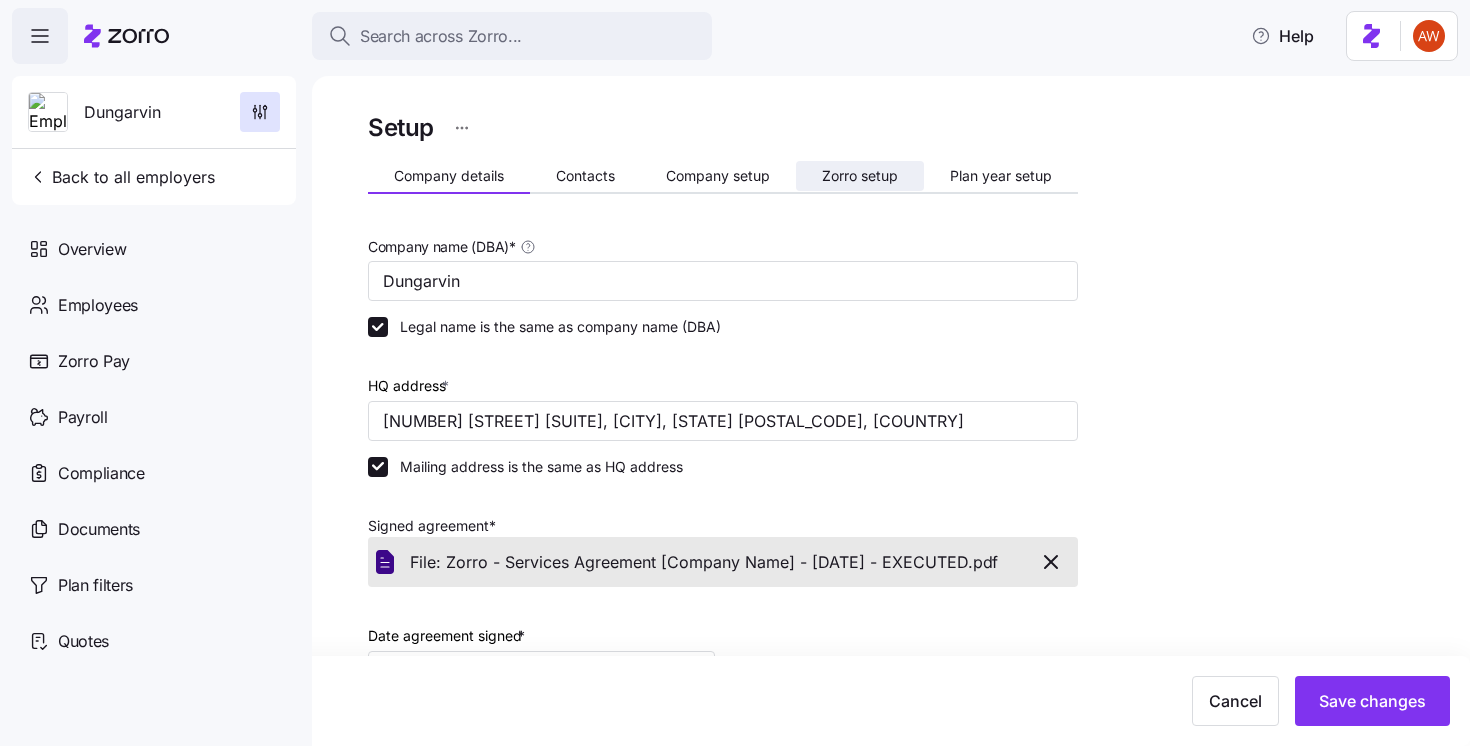 click on "Zorro setup" at bounding box center [860, 176] 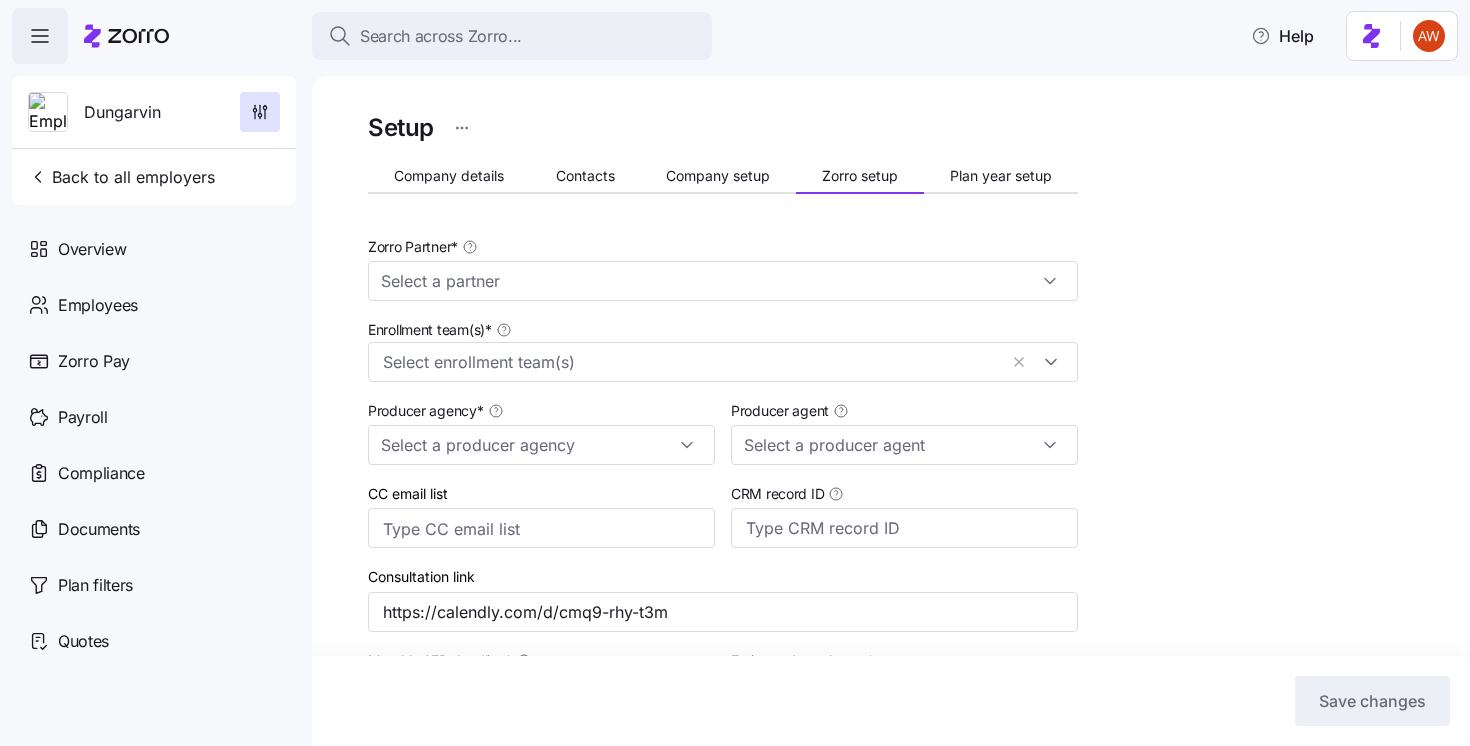 type on "Zorro" 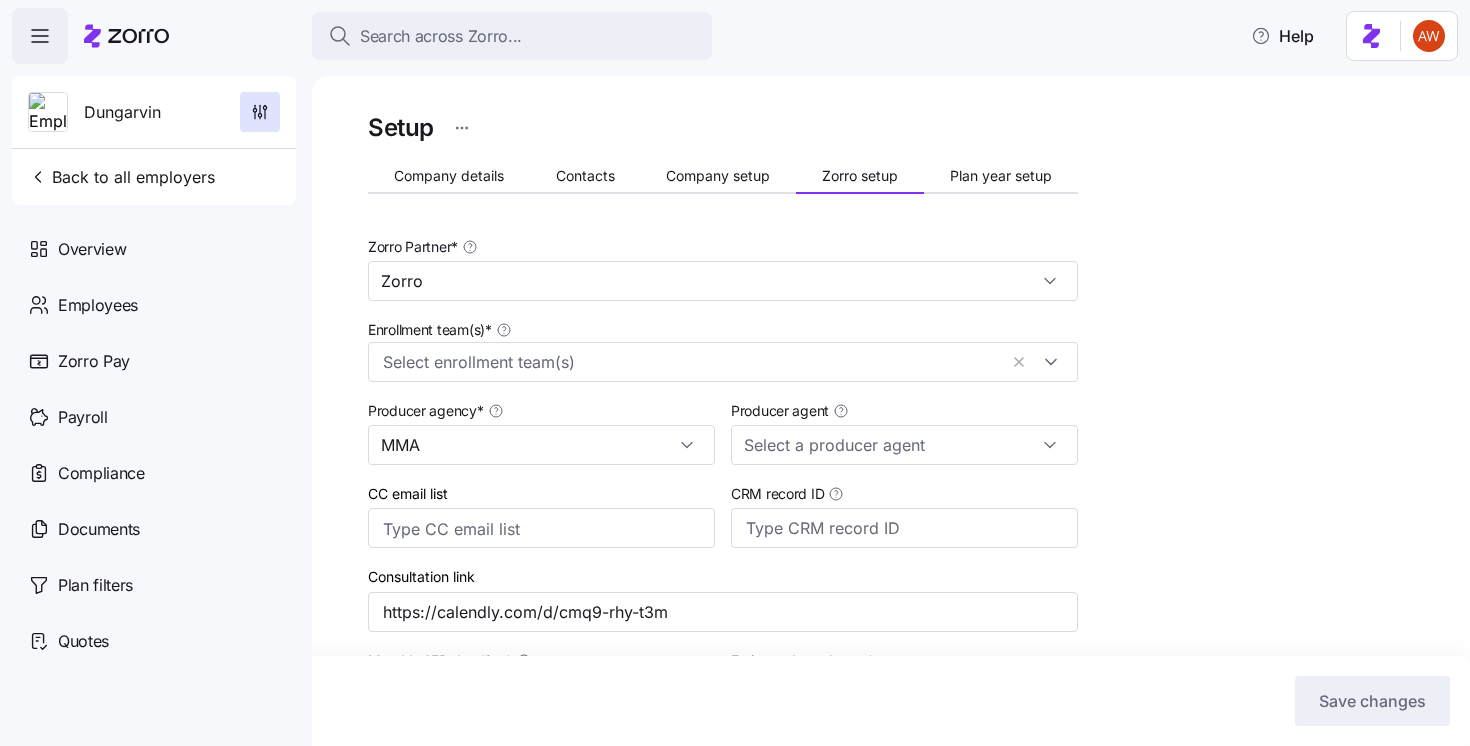 type on "Maggie Martin (maggie.martin@marshmma.com)" 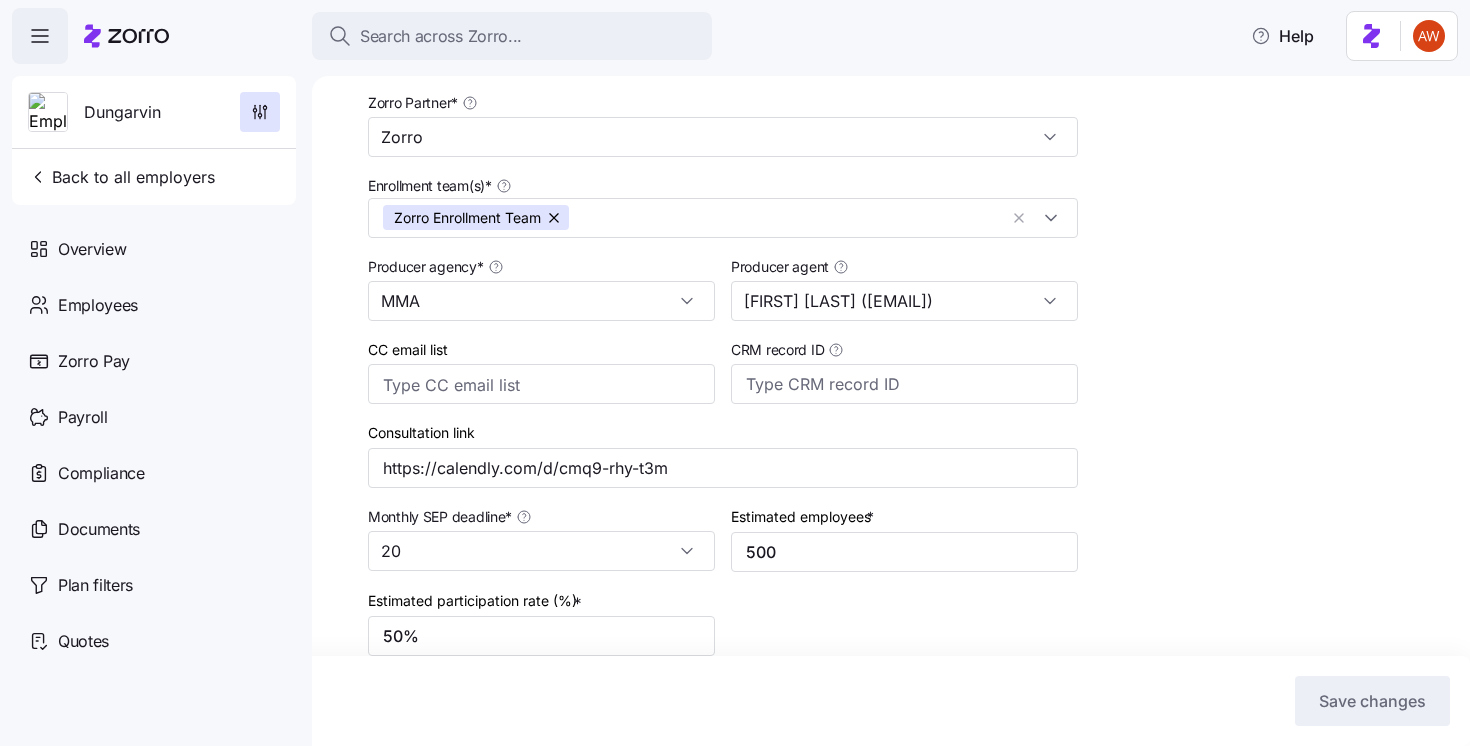 scroll, scrollTop: 159, scrollLeft: 0, axis: vertical 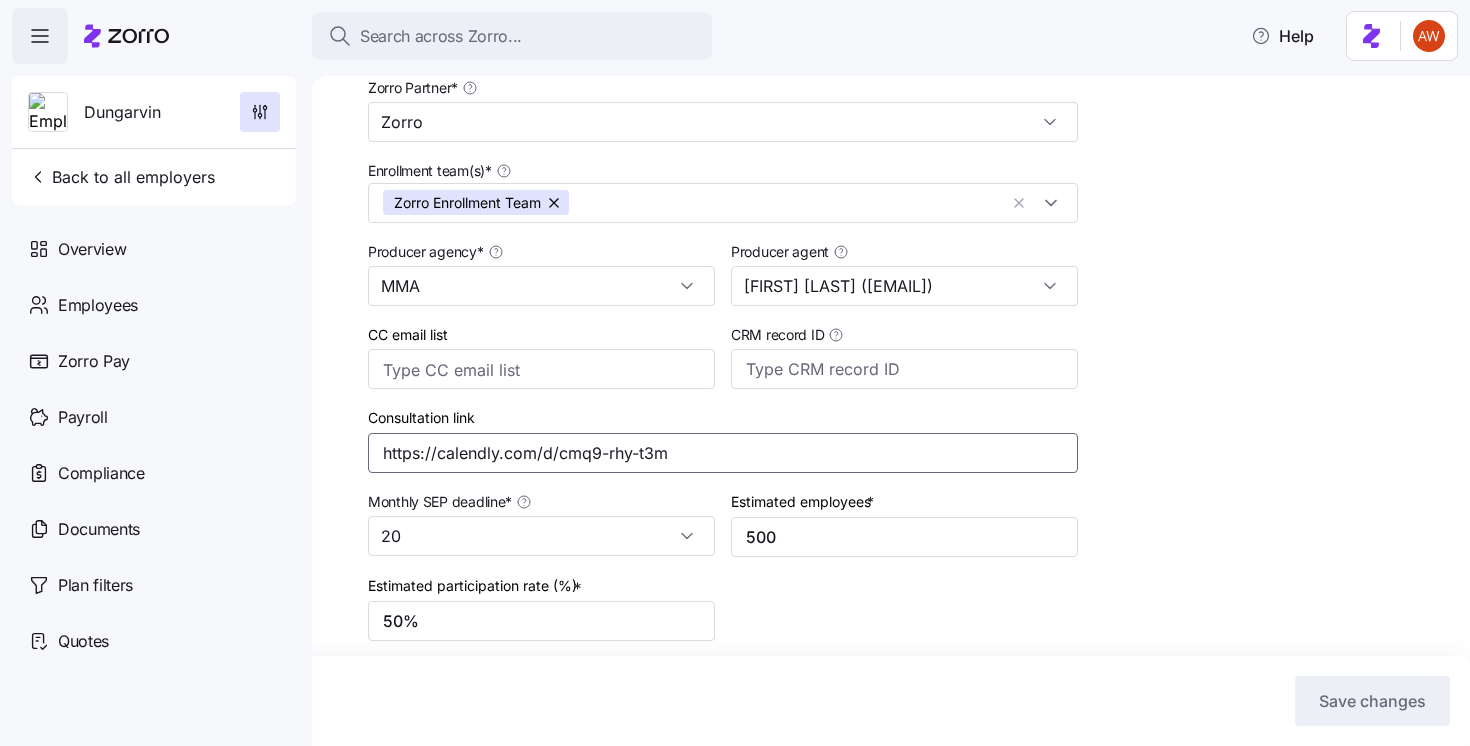 drag, startPoint x: 695, startPoint y: 461, endPoint x: 409, endPoint y: 415, distance: 289.6757 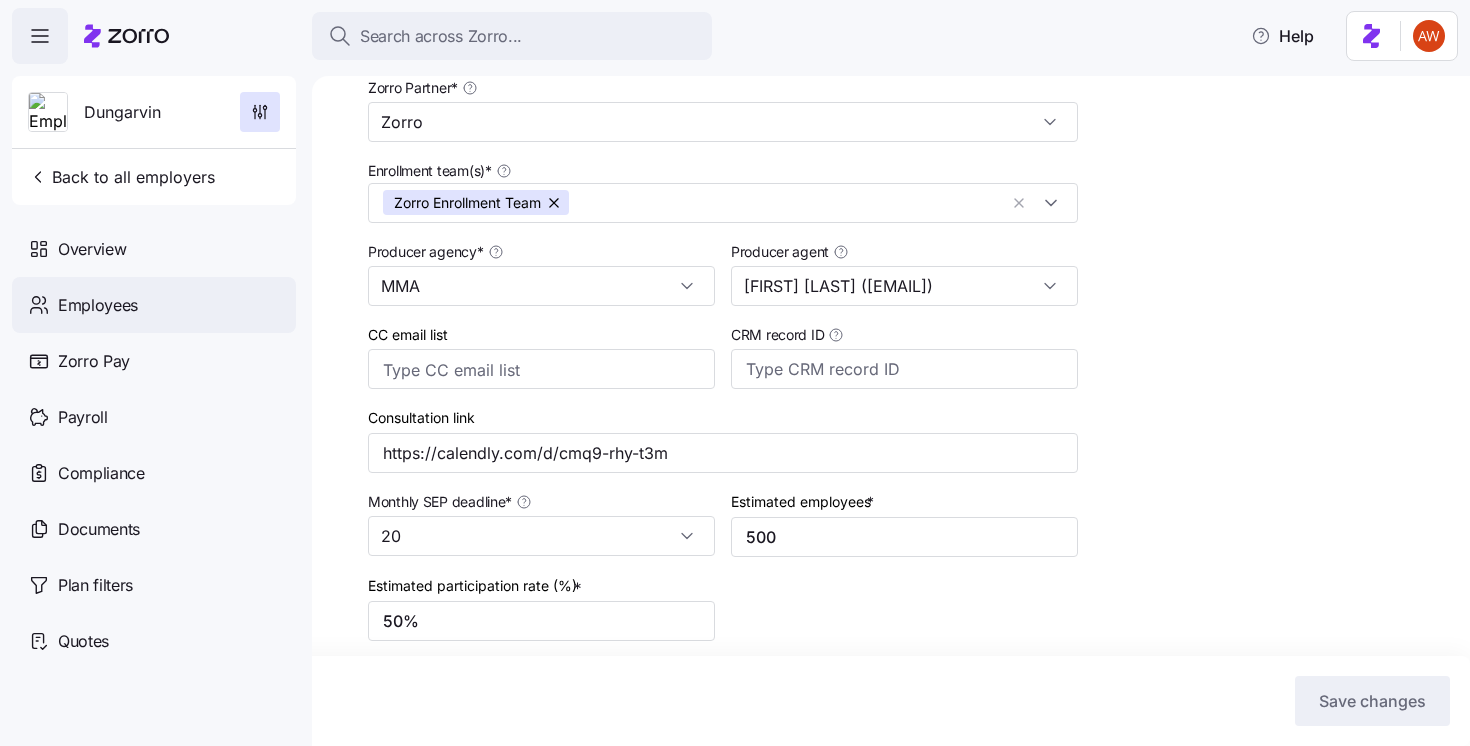 click on "Employees" at bounding box center [154, 305] 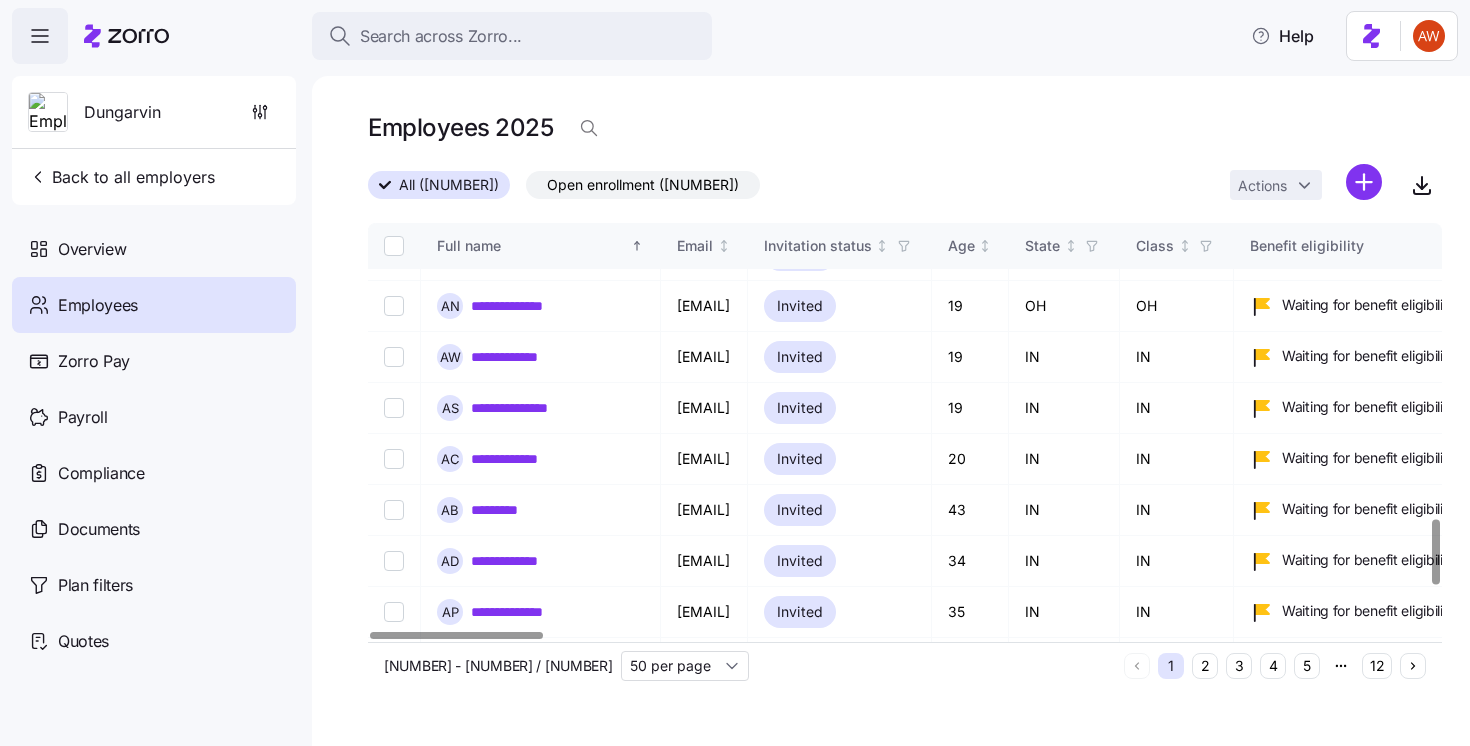 scroll, scrollTop: 2197, scrollLeft: 0, axis: vertical 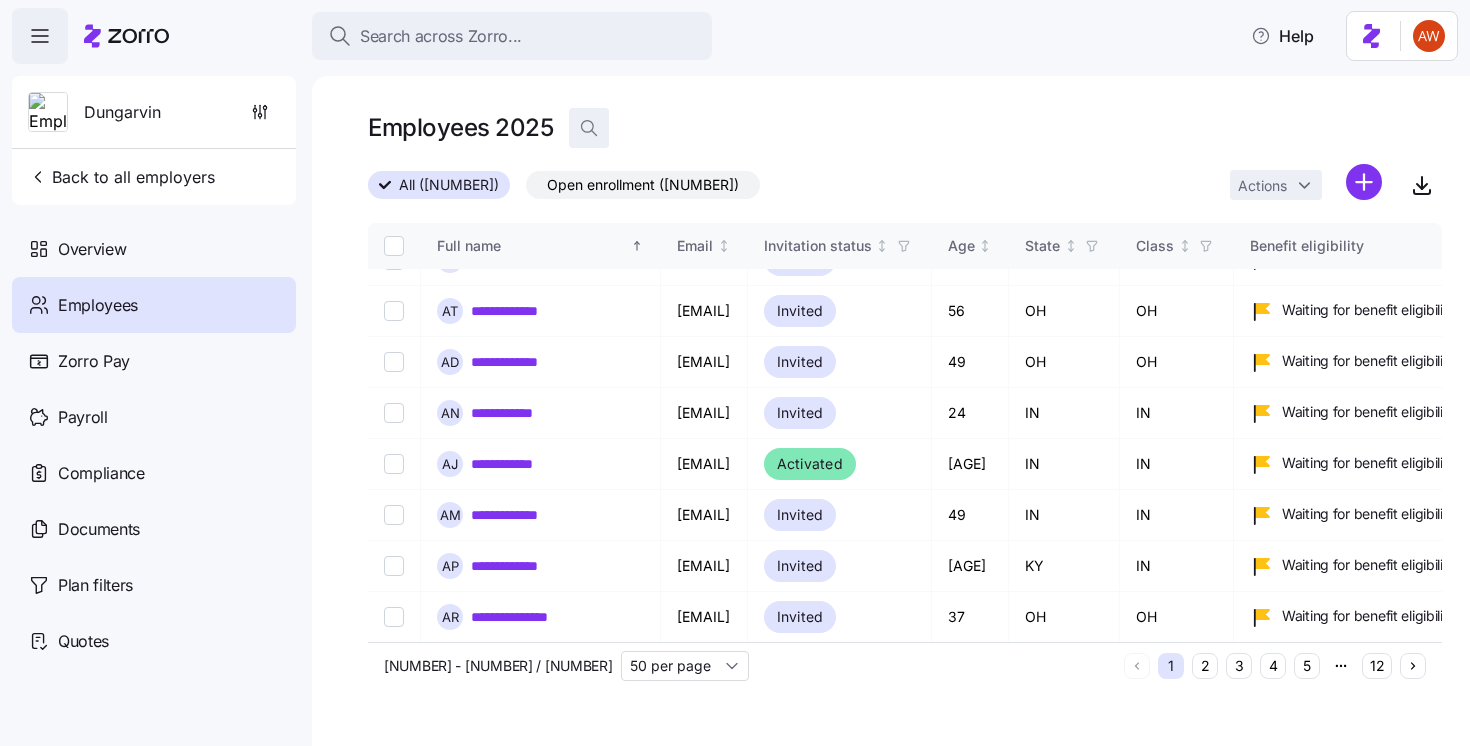 click 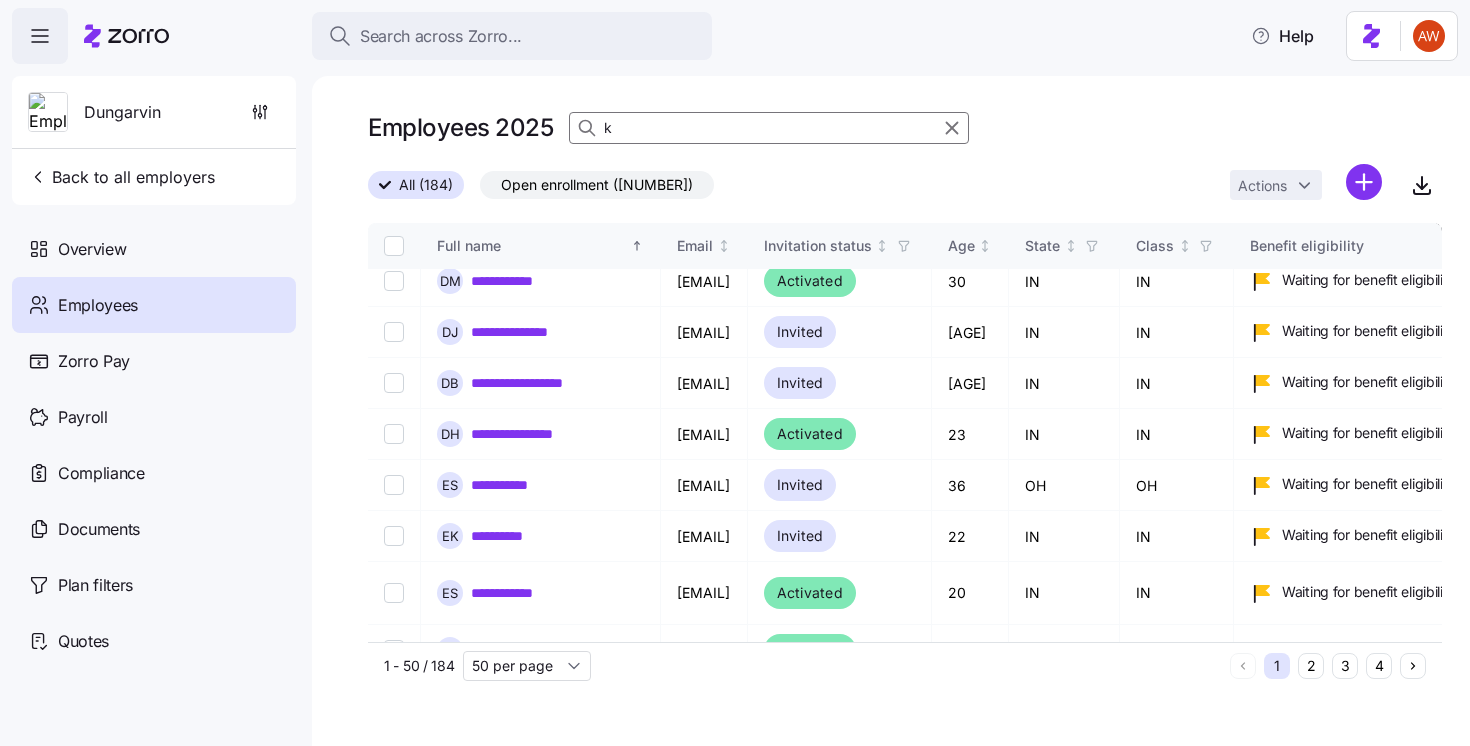 scroll, scrollTop: 718, scrollLeft: 0, axis: vertical 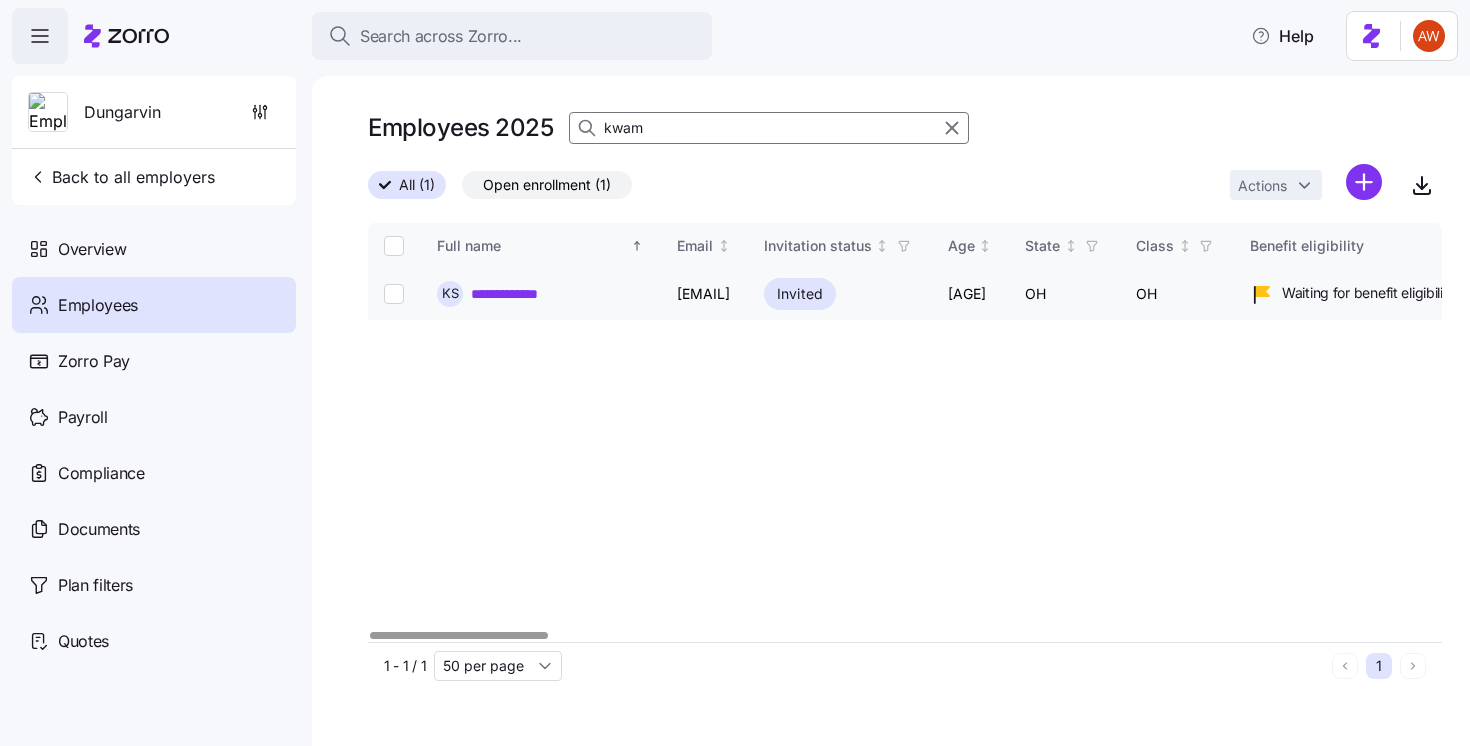 type on "kwam" 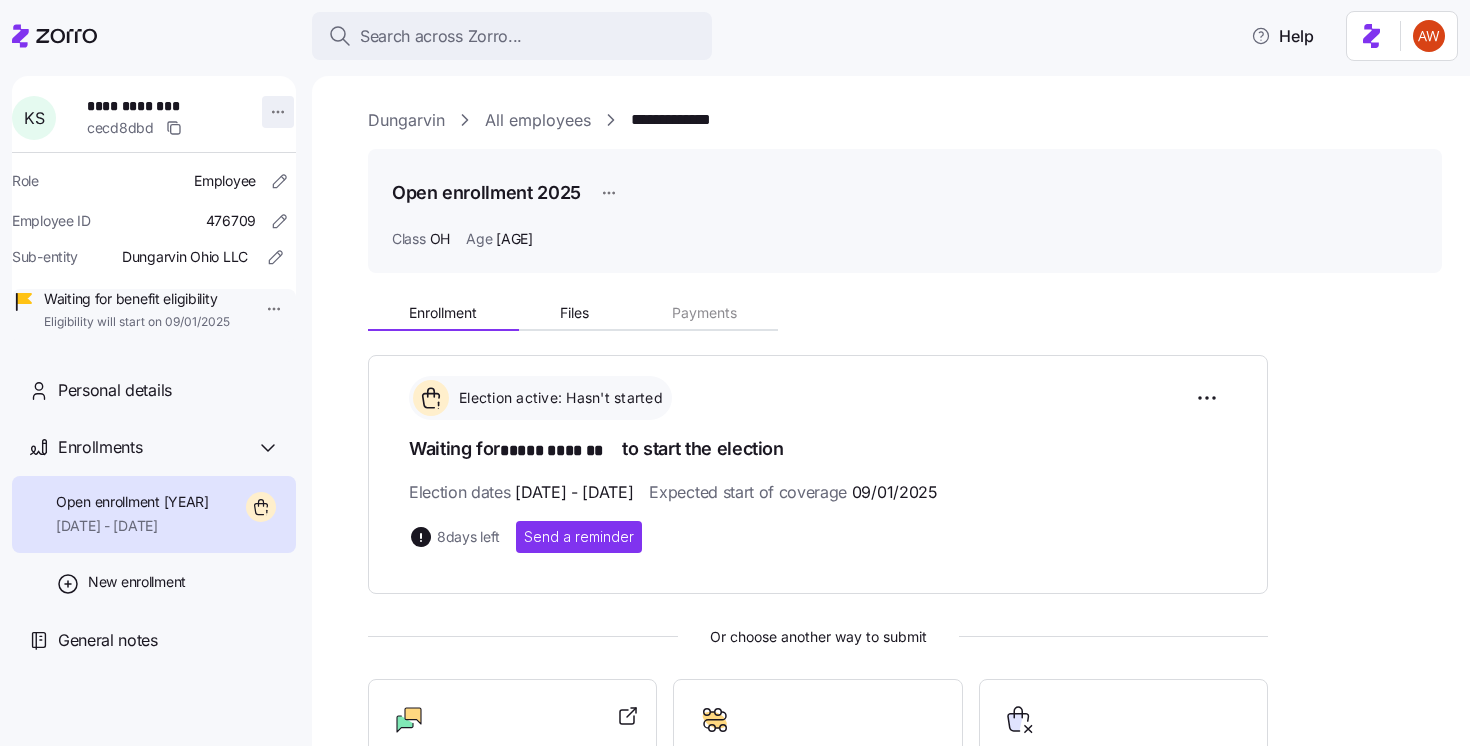 click on "**********" at bounding box center [735, 367] 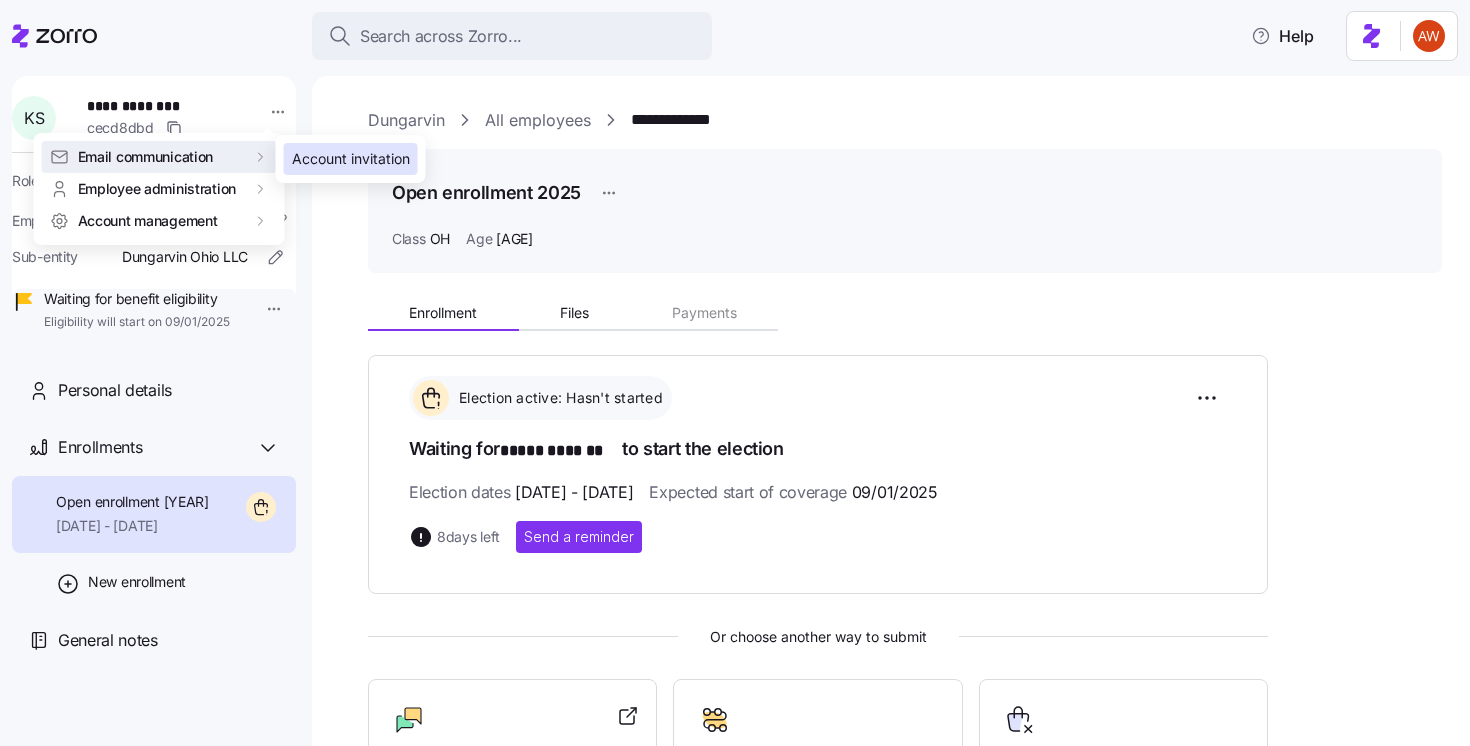 click on "Account invitation" at bounding box center (351, 159) 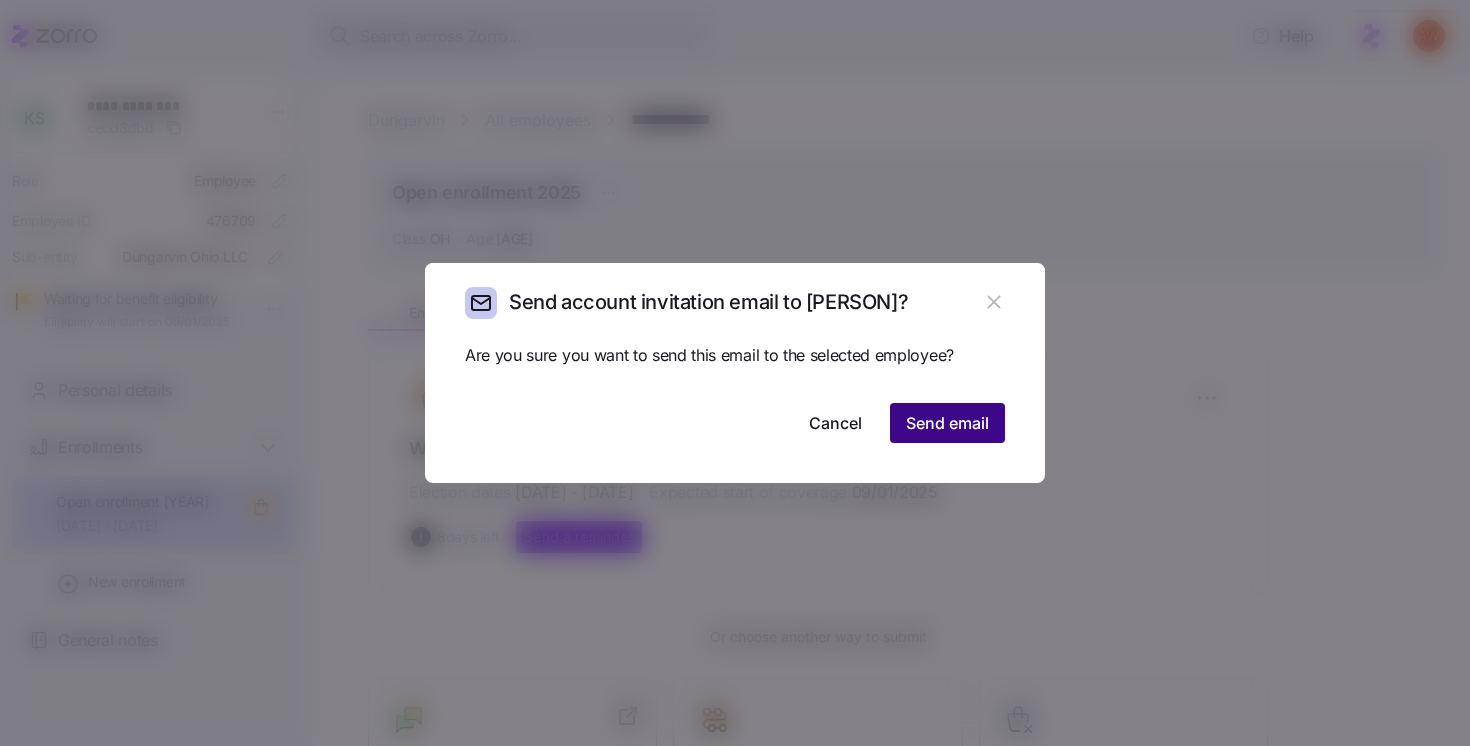click on "Send email" at bounding box center [947, 423] 